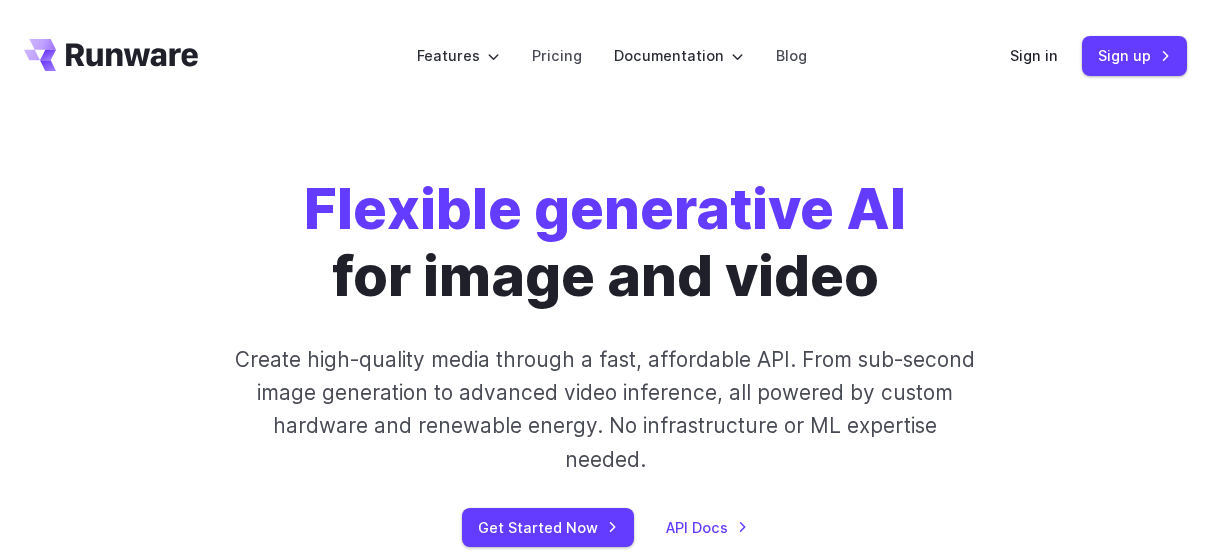 scroll, scrollTop: 0, scrollLeft: 0, axis: both 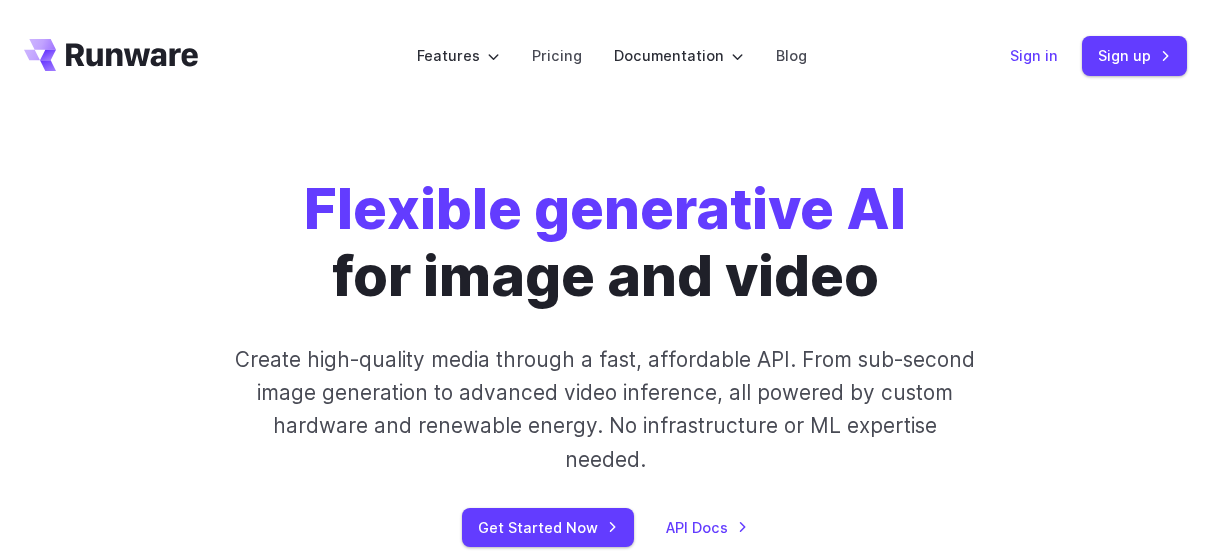 click on "Sign in" at bounding box center [1034, 55] 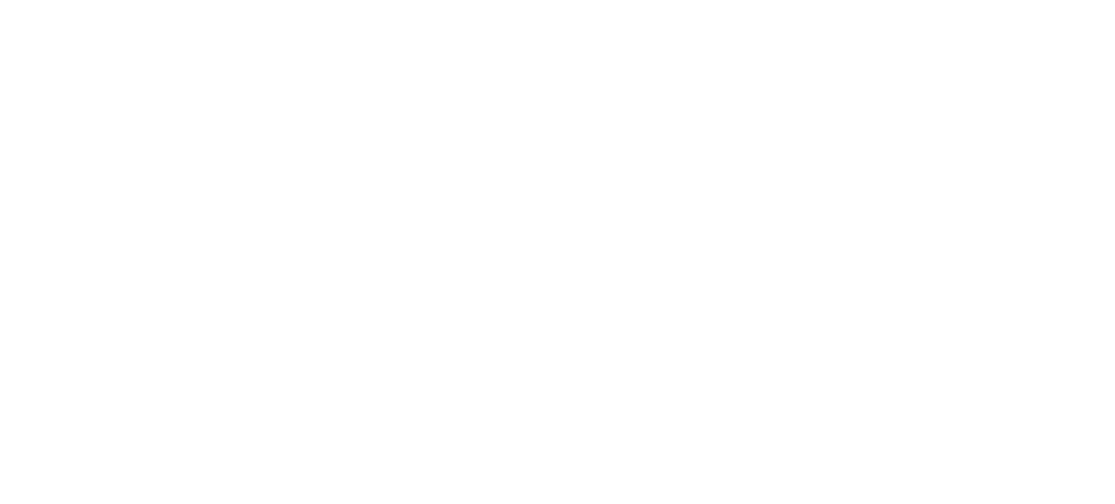 scroll, scrollTop: 0, scrollLeft: 0, axis: both 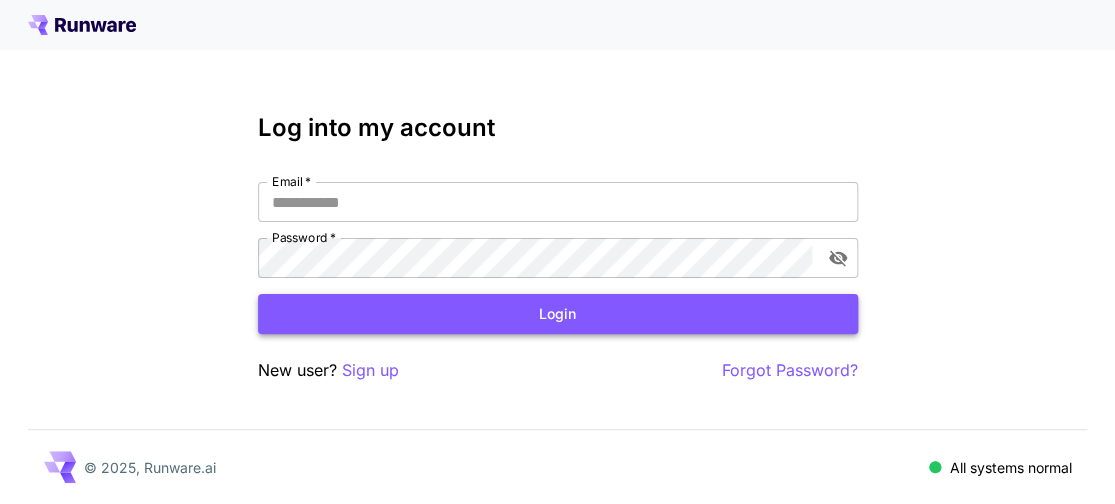 type on "**********" 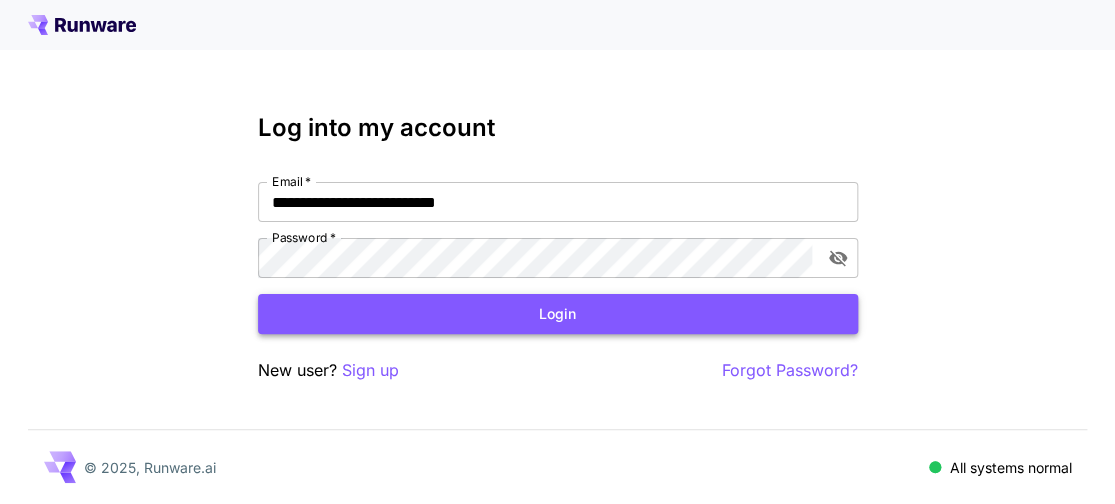click on "Login" at bounding box center [558, 314] 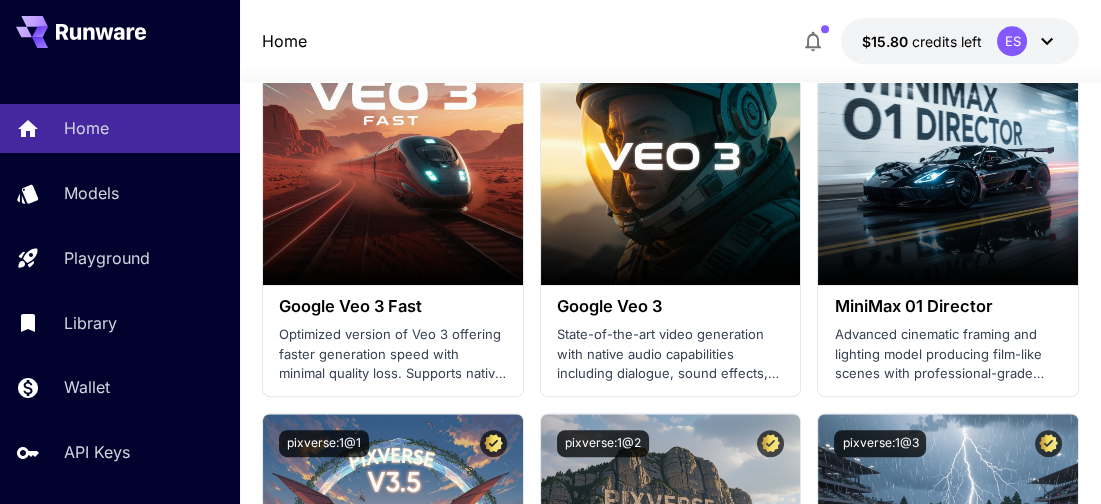 scroll, scrollTop: 1818, scrollLeft: 0, axis: vertical 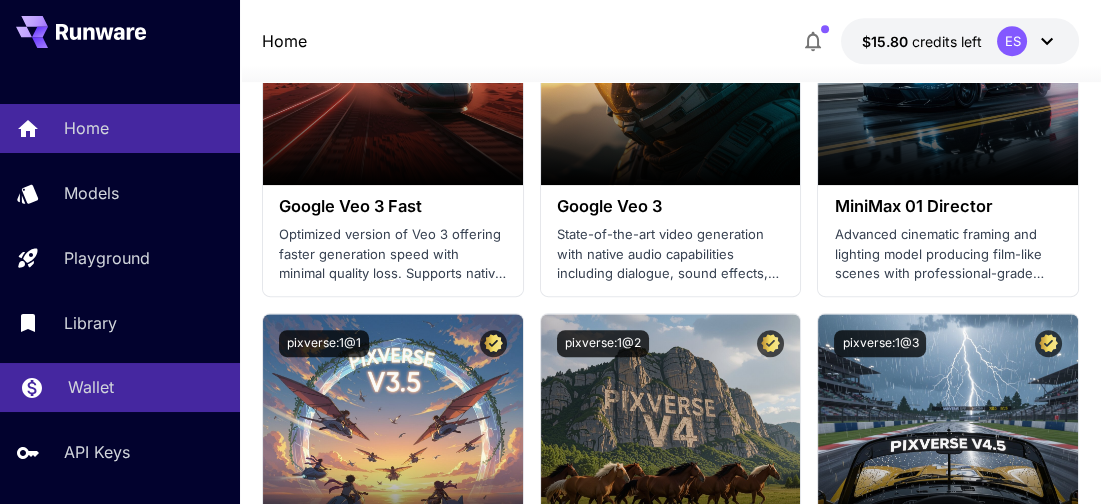 click on "Wallet" at bounding box center (120, 387) 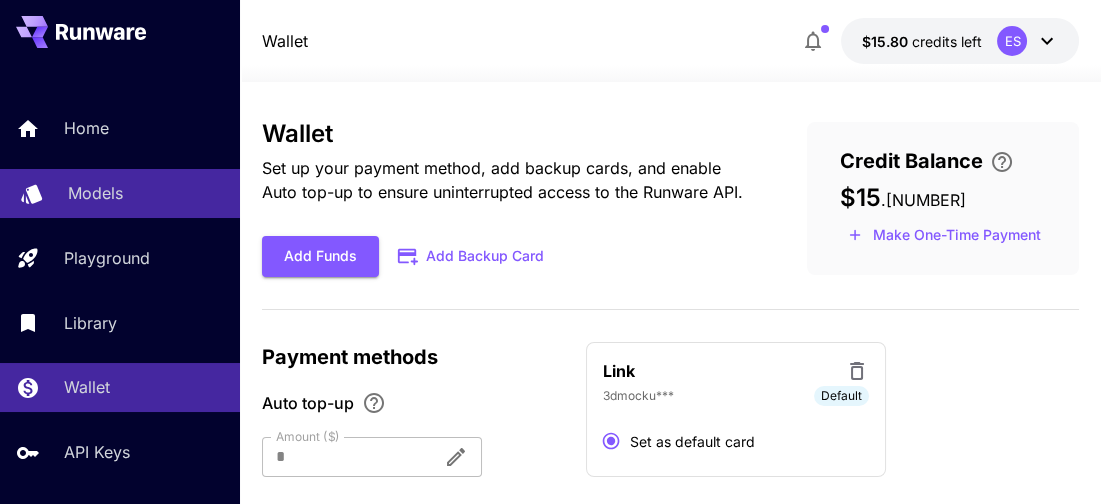 scroll, scrollTop: 0, scrollLeft: 0, axis: both 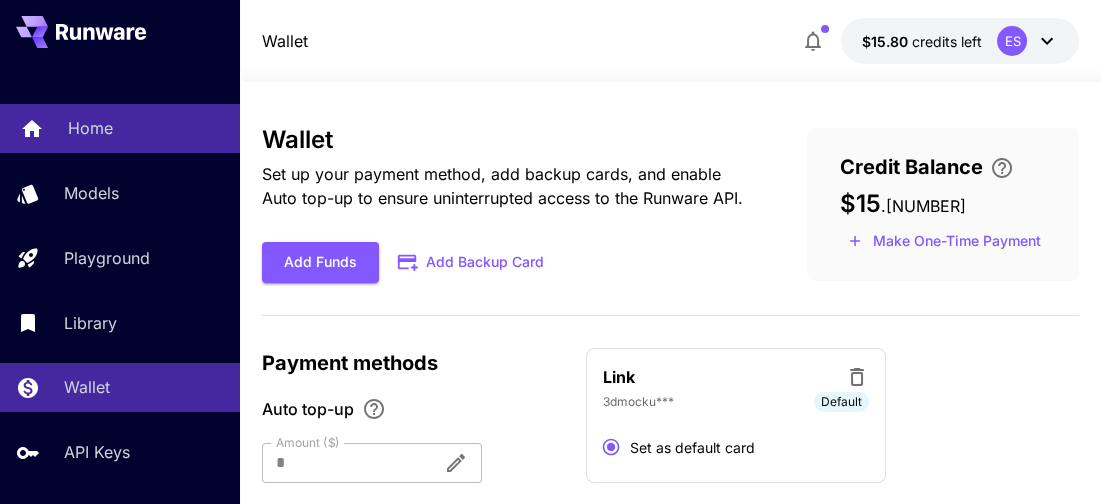 click on "Home" at bounding box center [120, 128] 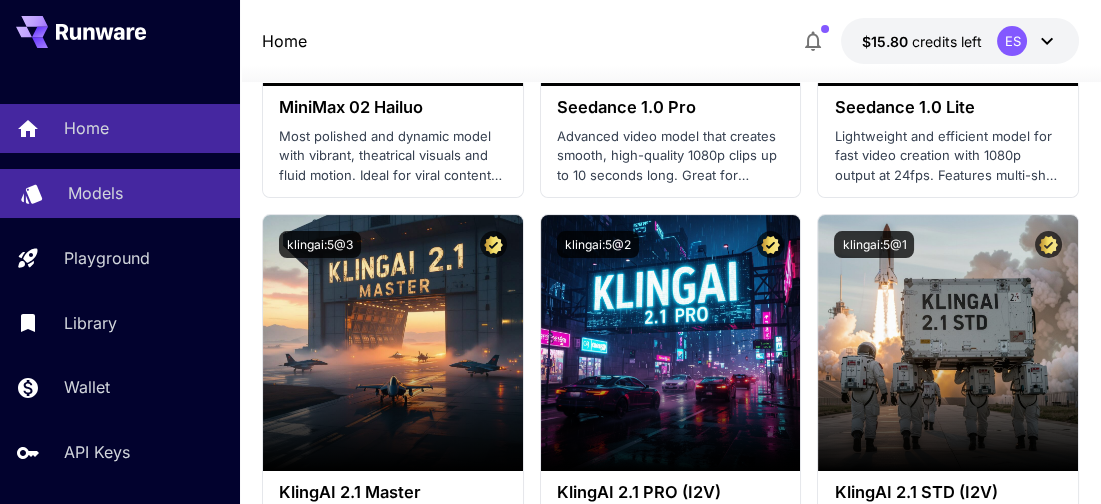 scroll, scrollTop: 1000, scrollLeft: 0, axis: vertical 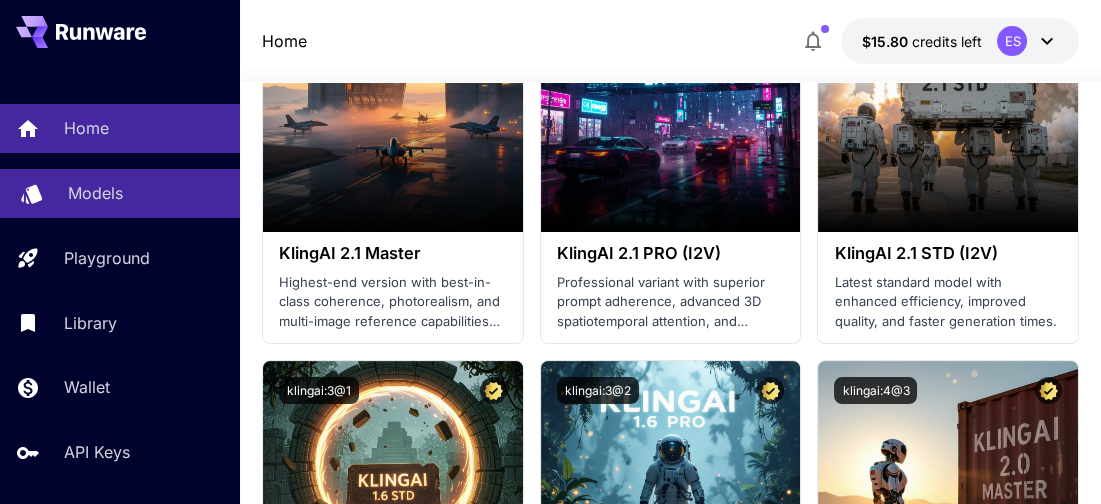 click on "Models" at bounding box center (120, 193) 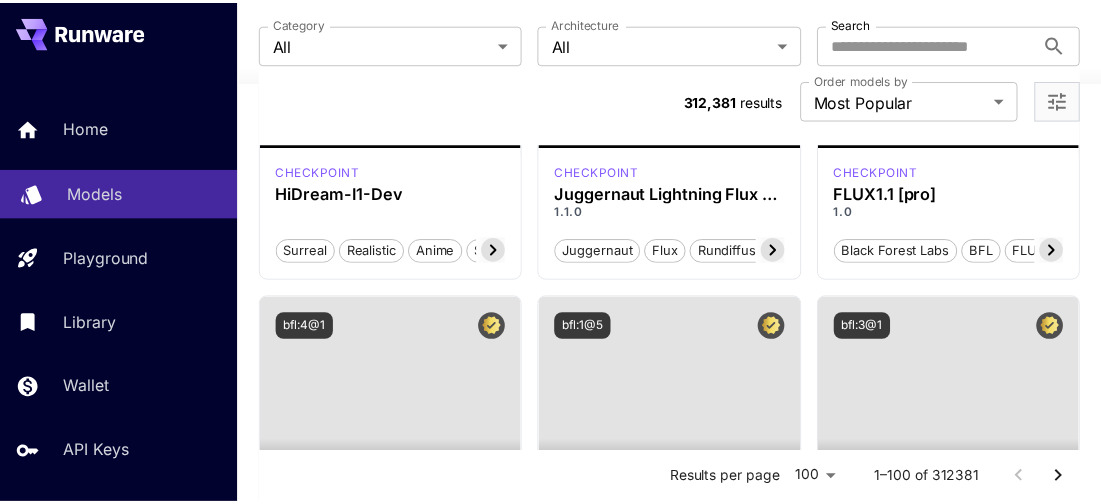 scroll, scrollTop: 727, scrollLeft: 0, axis: vertical 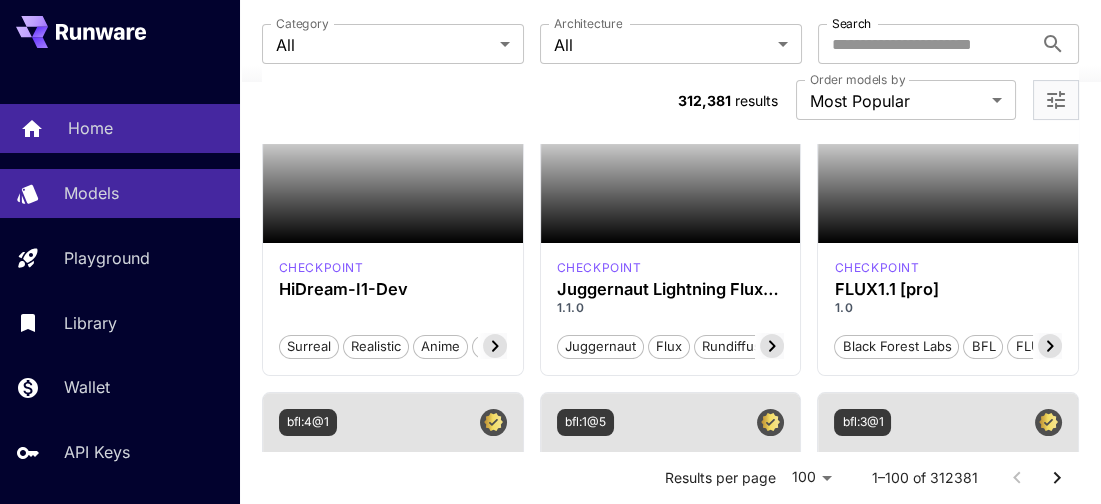 click on "Home" at bounding box center (146, 128) 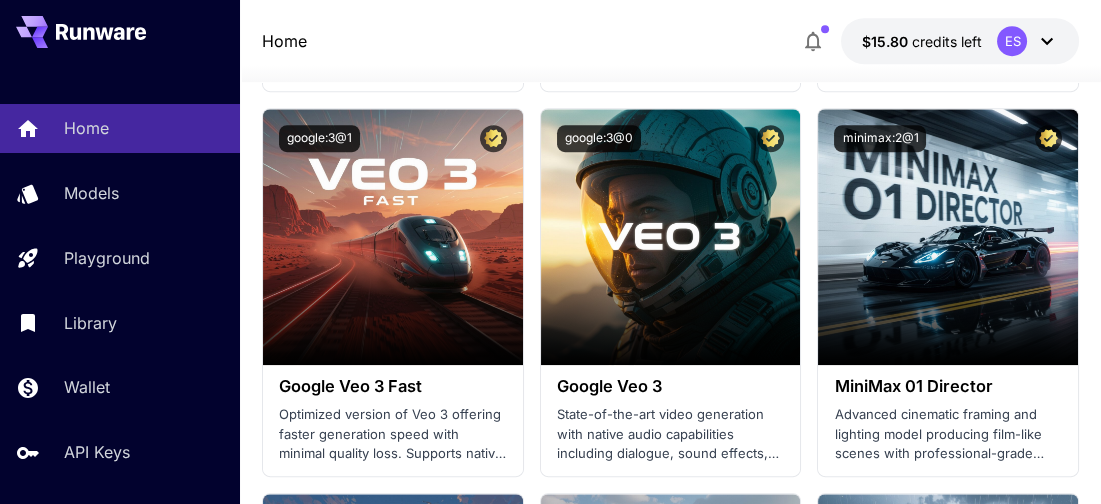 scroll, scrollTop: 2000, scrollLeft: 0, axis: vertical 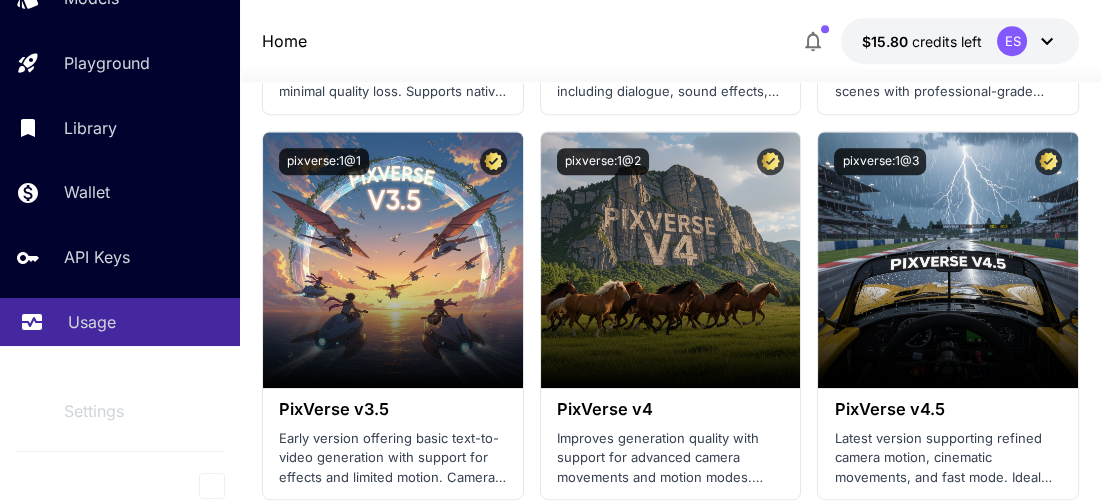 click on "Usage" at bounding box center [120, 322] 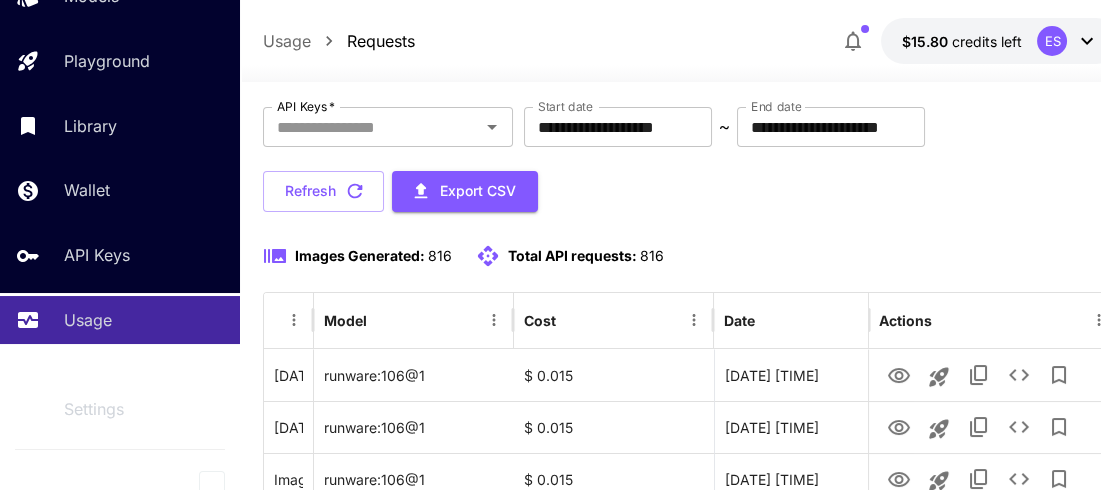 scroll, scrollTop: 107, scrollLeft: 0, axis: vertical 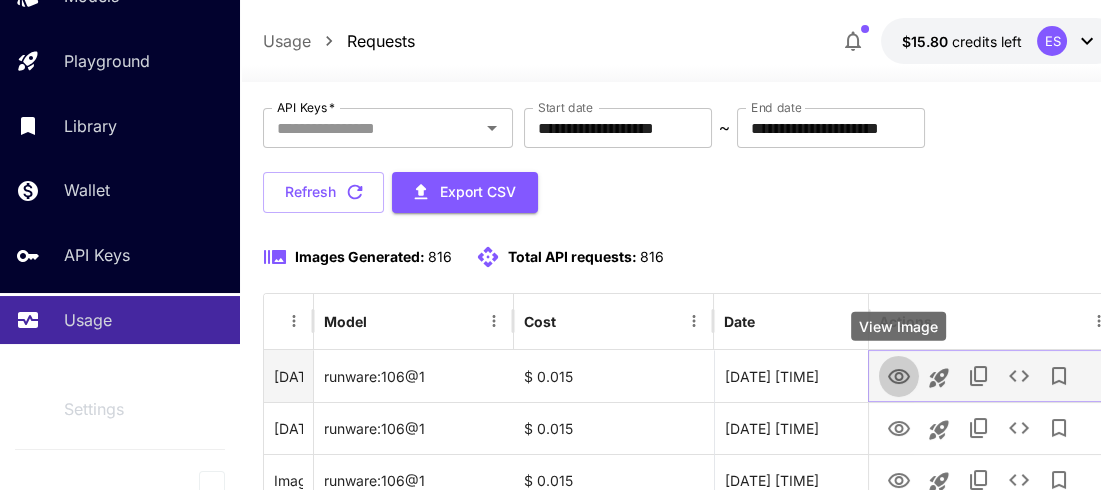 click 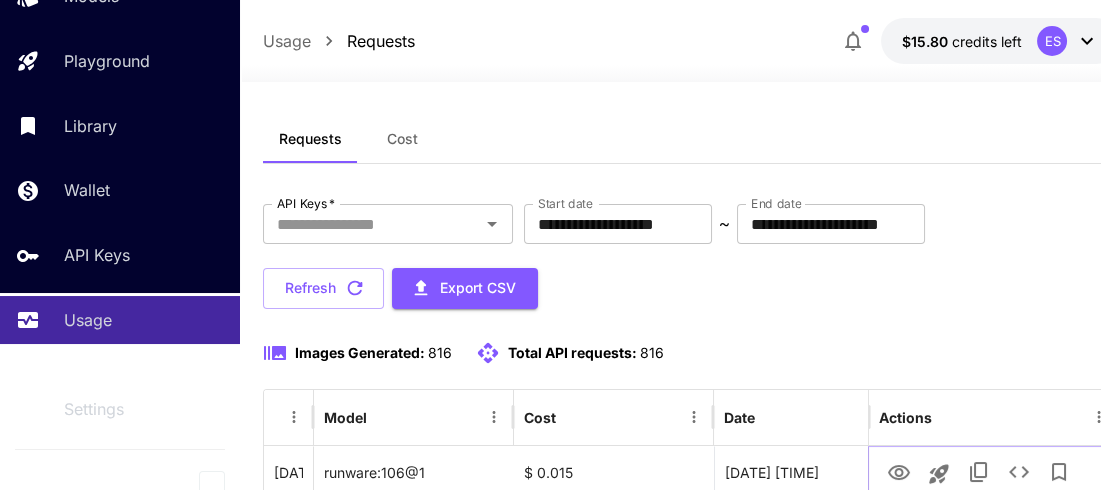scroll, scrollTop: 0, scrollLeft: 0, axis: both 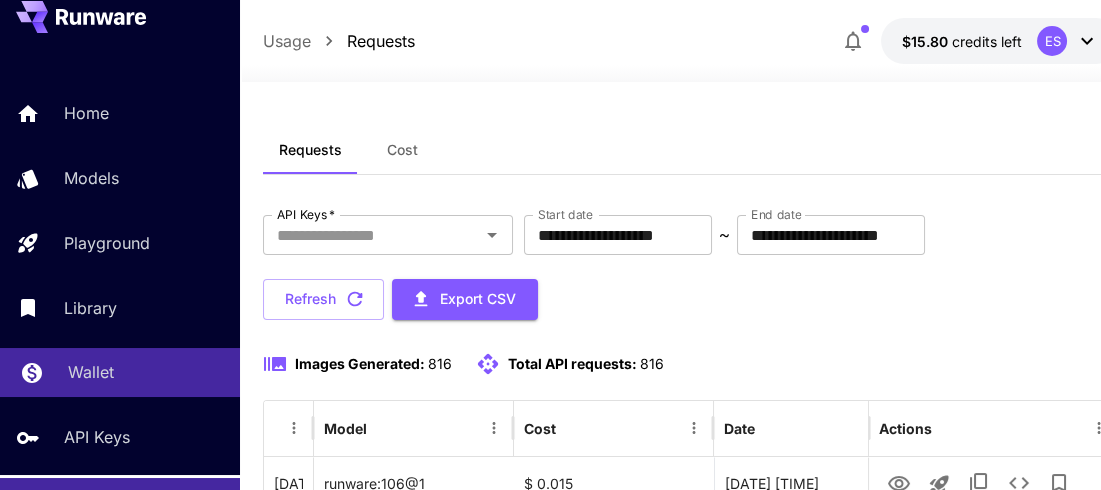click on "Wallet" at bounding box center (146, 372) 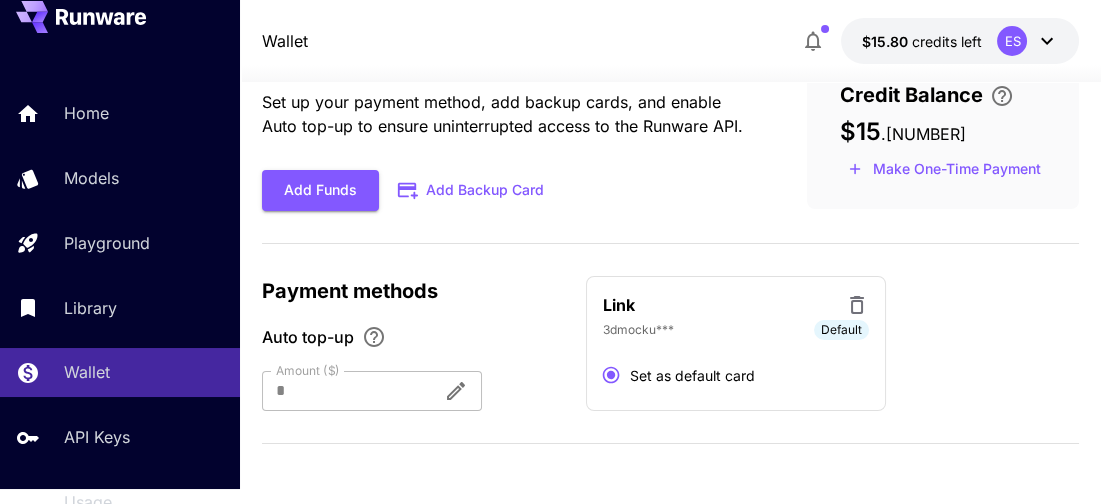 scroll, scrollTop: 0, scrollLeft: 0, axis: both 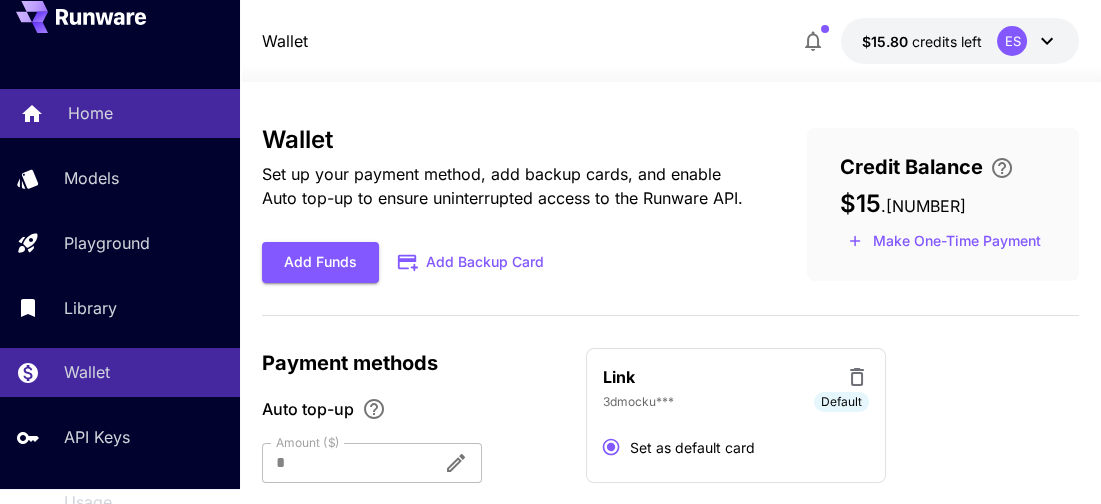 click on "Home" at bounding box center [90, 113] 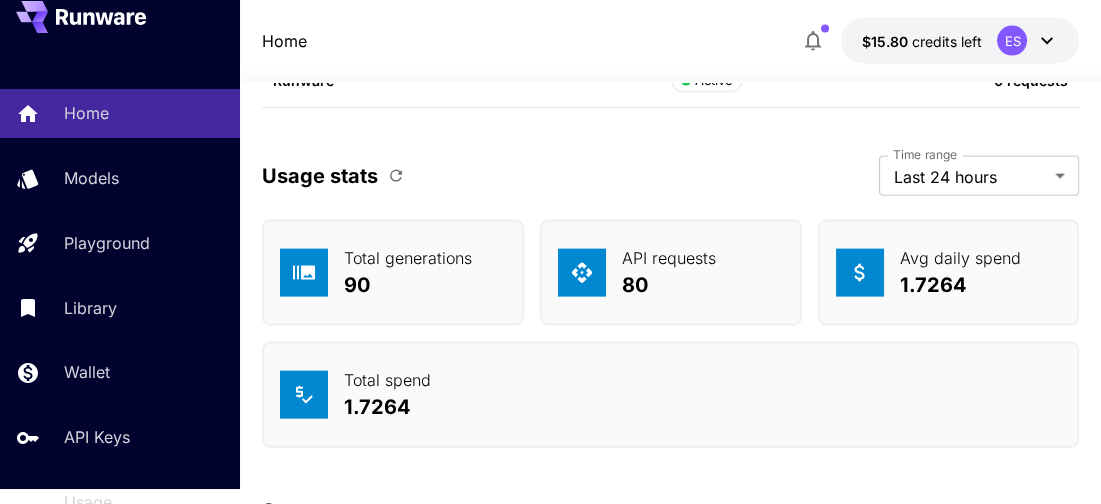 scroll, scrollTop: 7153, scrollLeft: 0, axis: vertical 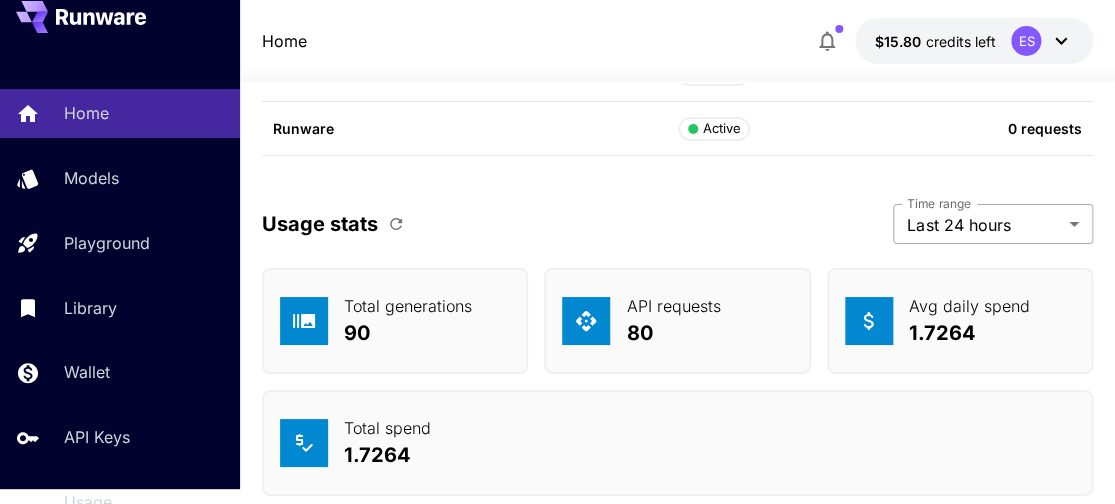 click on "Home Models Playground Library Wallet API Keys Usage Settings Home $[PRICE]    credits left  ES Welcome to Runware! Check out your usage stats and API key performance at a glance. Explore featured models, dive into workflow examples, review platform updates, or get help when you need it. NEW Now supporting video! Run the best video models, at much lower cost. Save up to $[PRICE] for every 1000 Minimax assets. 5 Test drive the best video models Featured models New releases MiniMax KlingAI ByteDance Google Veo PixVerse Vidu Launch in Playground minimax:3@1                             MiniMax 02 Hailuo Most polished and dynamic model with vibrant, theatrical visuals and fluid motion. Ideal for viral content and commercial-style footage. Launch in Playground bytedance:2@1                             Seedance 1.0 Pro Advanced video model that creates smooth, high-quality 1080p clips up to 10 seconds long. Great for dynamic scenes, clean motion, and strong consistency across shots. Launch in Playground" at bounding box center [557, -3186] 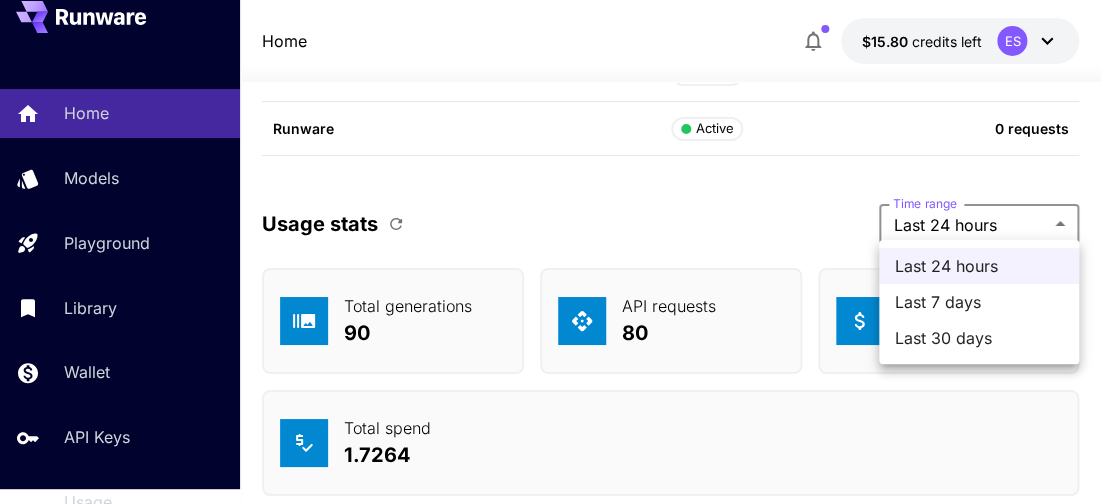 click on "Last 7 days" at bounding box center (979, 302) 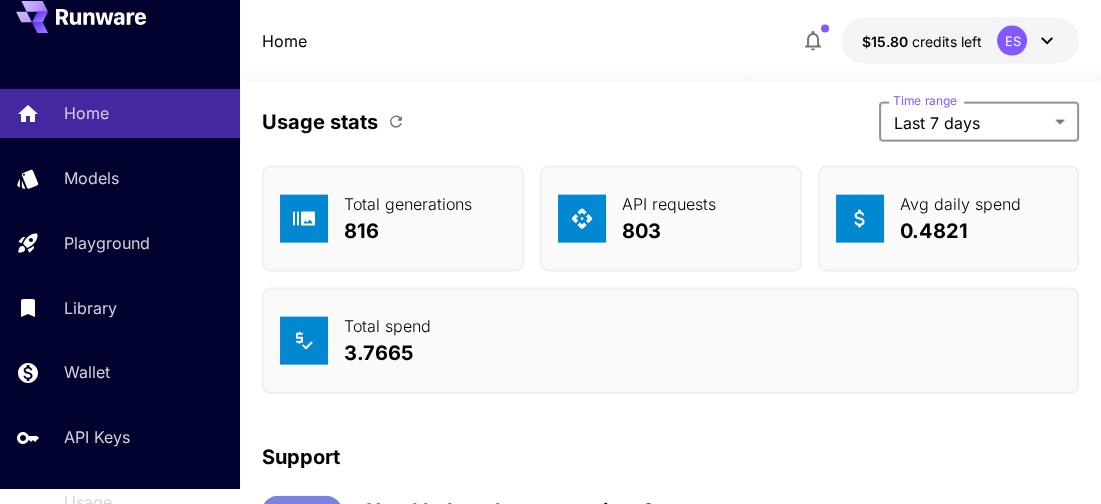 scroll, scrollTop: 7153, scrollLeft: 0, axis: vertical 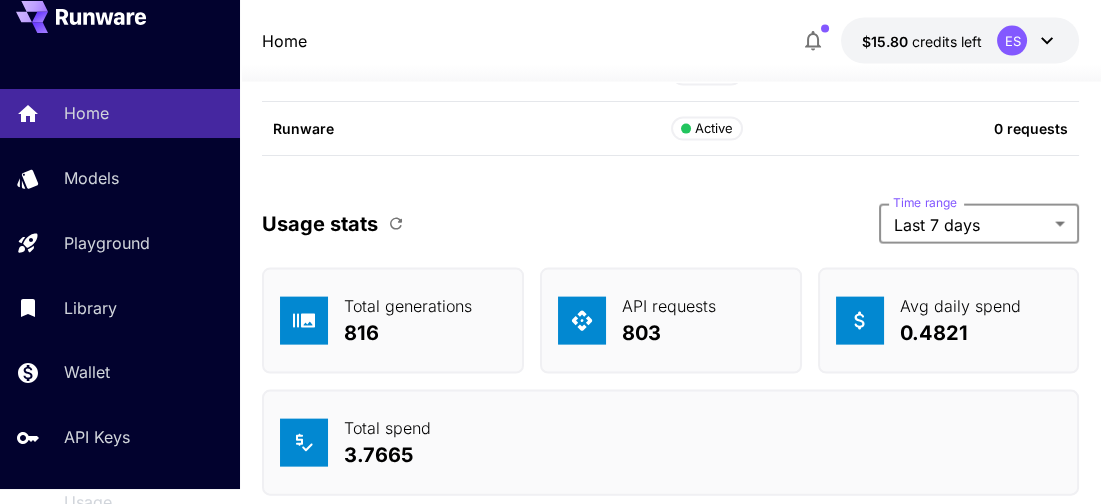 click on "Home Models Playground Library Wallet API Keys Usage Settings Home $[PRICE]    credits left  ES Welcome to Runware! Check out your usage stats and API key performance at a glance. Explore featured models, dive into workflow examples, review platform updates, or get help when you need it. NEW Now supporting video! Run the best video models, at much lower cost. Save up to $[PRICE] for every 1000 Minimax assets. 1 Test drive the best video models Featured models New releases MiniMax KlingAI ByteDance Google Veo PixVerse Vidu Launch in Playground minimax:3@1                             MiniMax 02 Hailuo Most polished and dynamic model with vibrant, theatrical visuals and fluid motion. Ideal for viral content and commercial-style footage. Launch in Playground bytedance:2@1                             Seedance 1.0 Pro Advanced video model that creates smooth, high-quality 1080p clips up to 10 seconds long. Great for dynamic scenes, clean motion, and strong consistency across shots. Launch in Playground" at bounding box center (550, -3186) 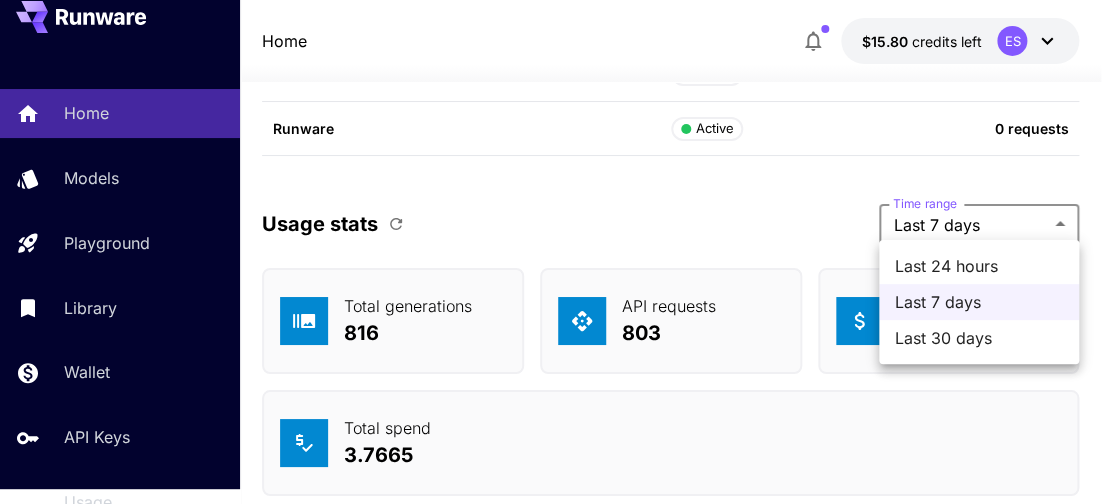 click on "Last 24 hours" at bounding box center (979, 266) 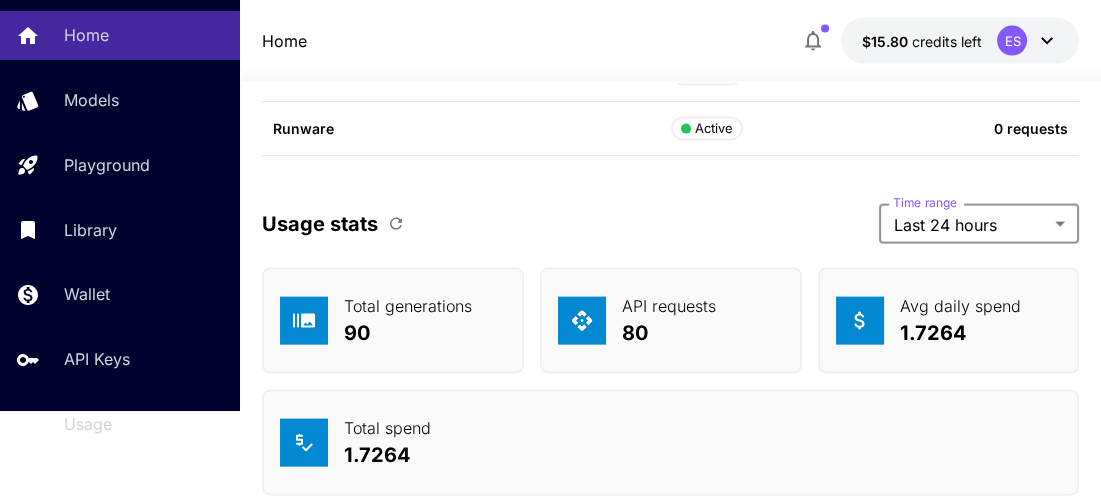 scroll, scrollTop: 197, scrollLeft: 0, axis: vertical 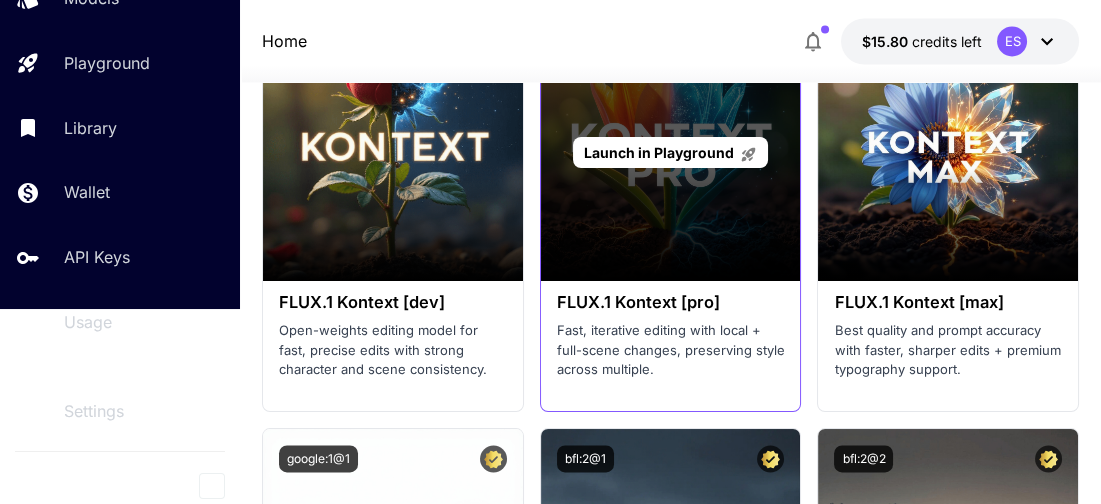 click on "Launch in Playground" at bounding box center (671, 153) 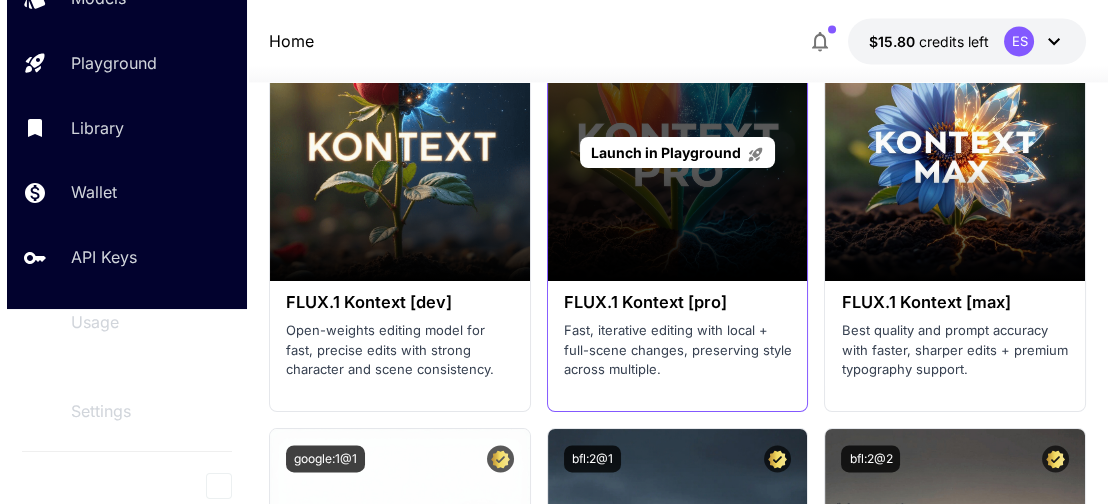 scroll, scrollTop: 0, scrollLeft: 0, axis: both 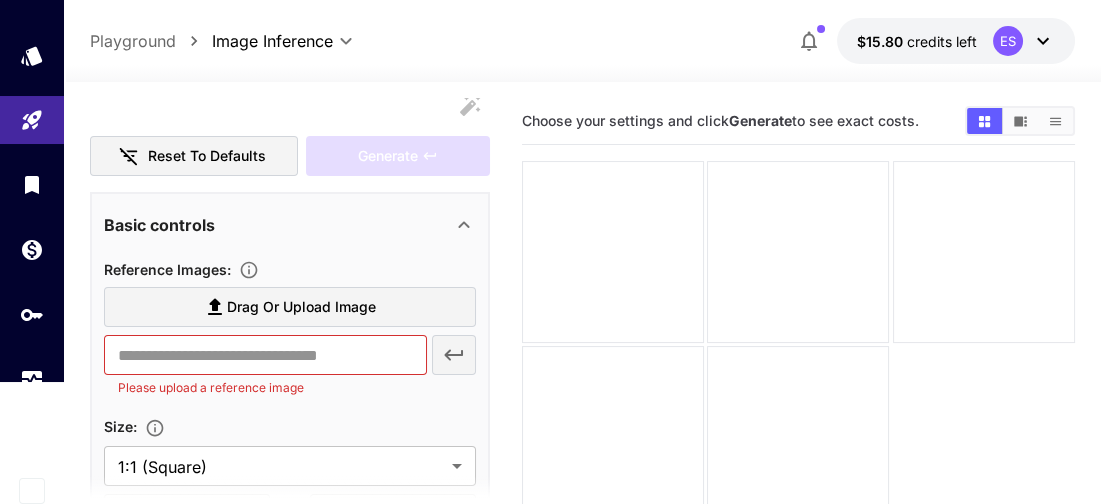 click on "Drag or upload image" at bounding box center (301, 307) 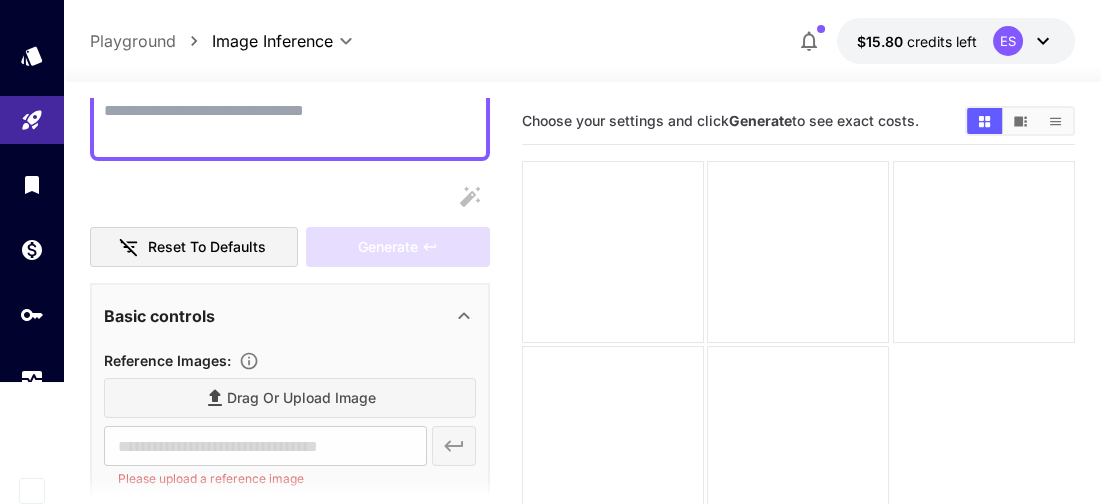 scroll, scrollTop: 87, scrollLeft: 0, axis: vertical 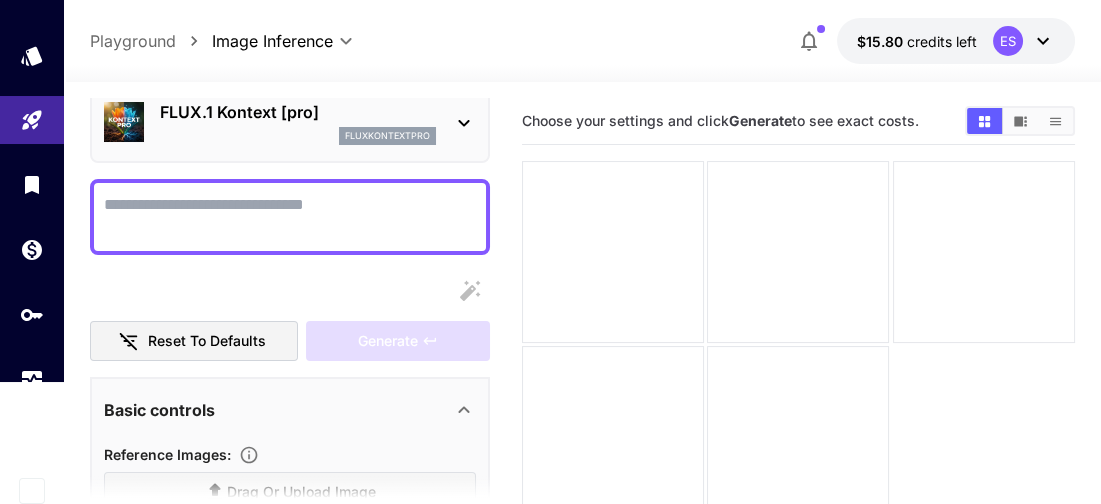 type on "**********" 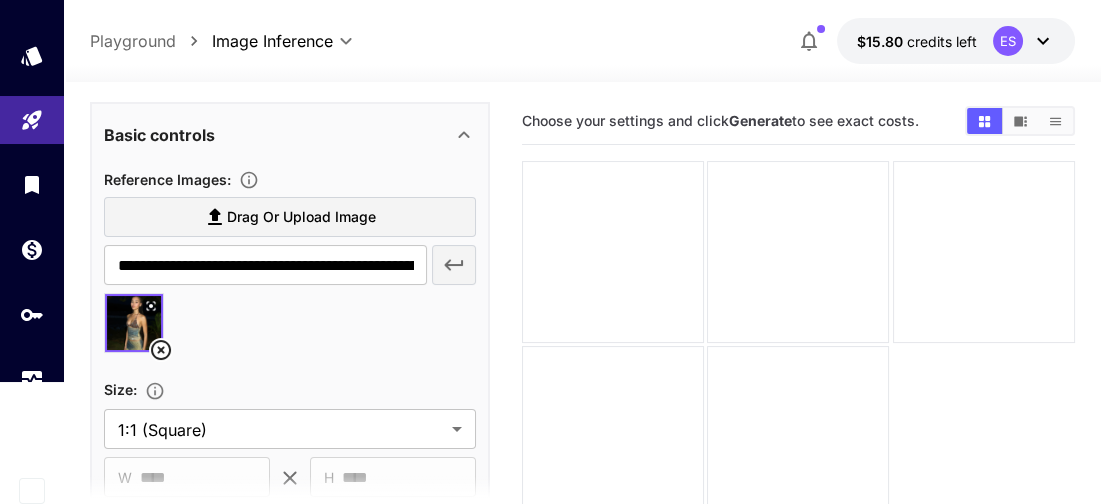 scroll, scrollTop: 363, scrollLeft: 0, axis: vertical 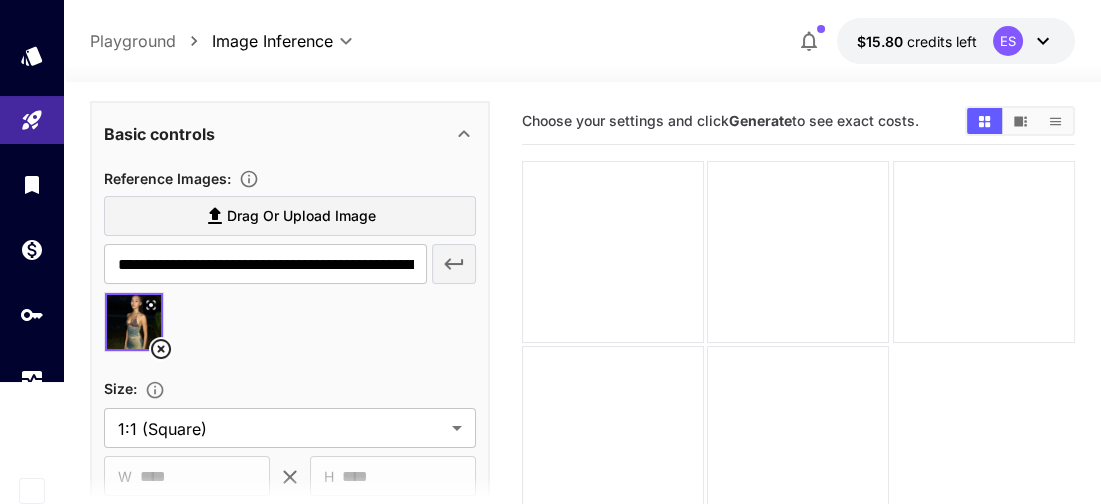 click 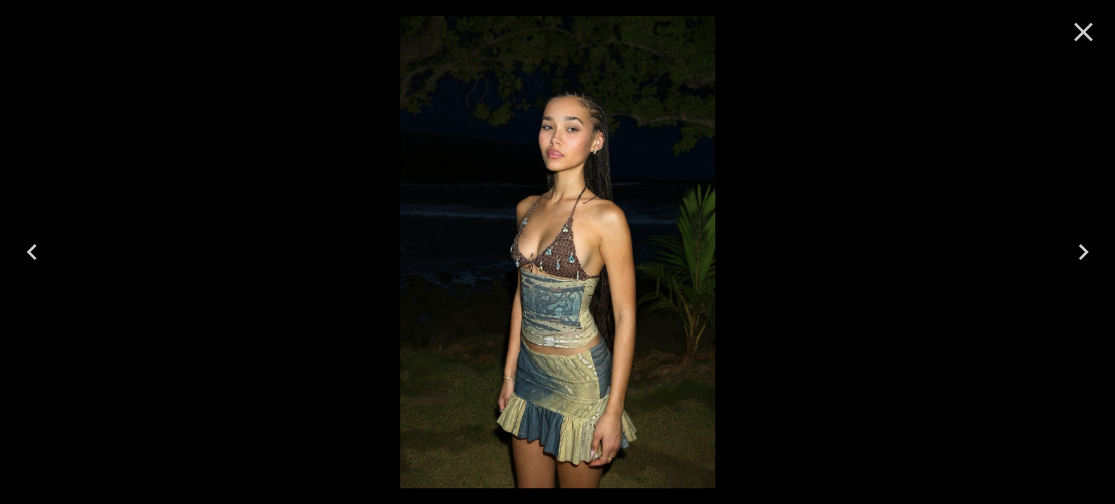 click 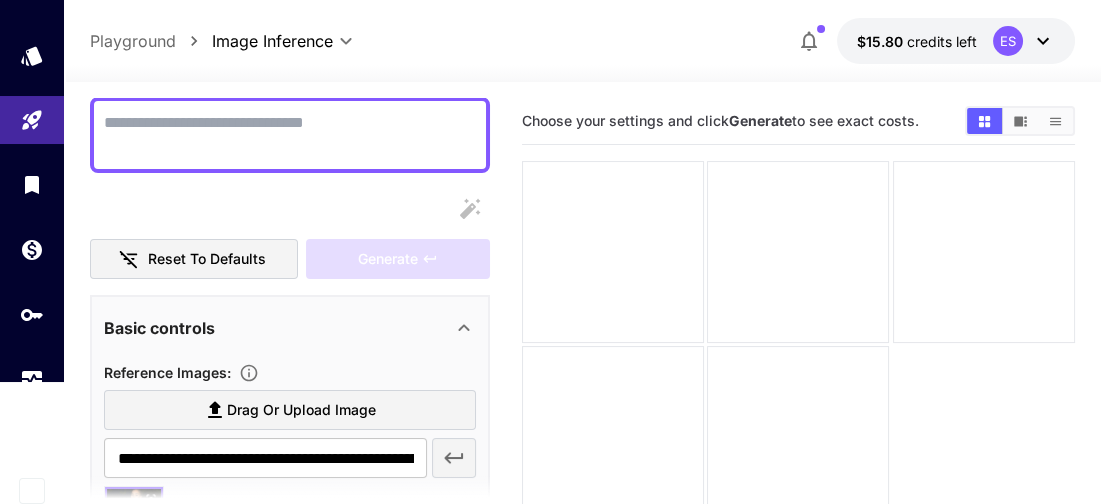 scroll, scrollTop: 0, scrollLeft: 0, axis: both 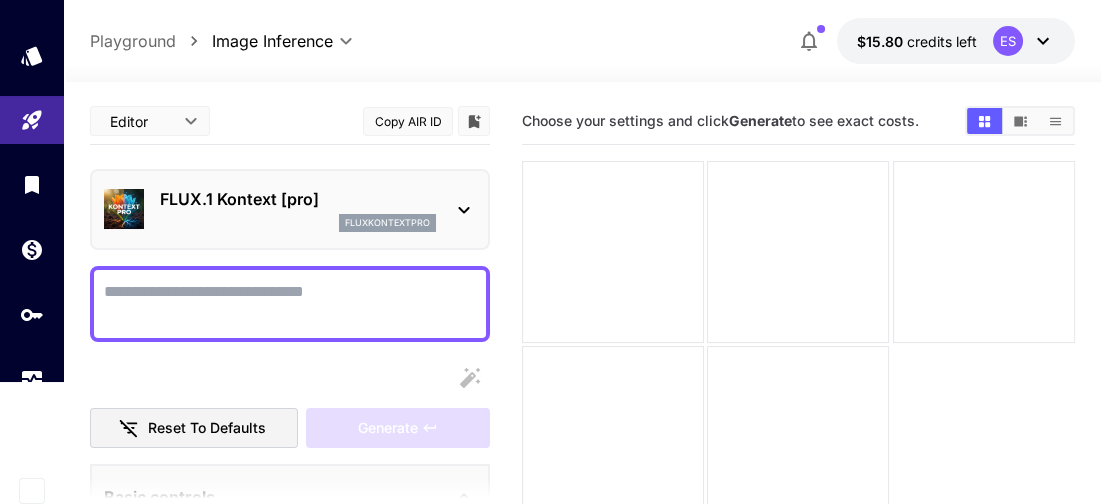 click on "Display cost in response" at bounding box center [290, 304] 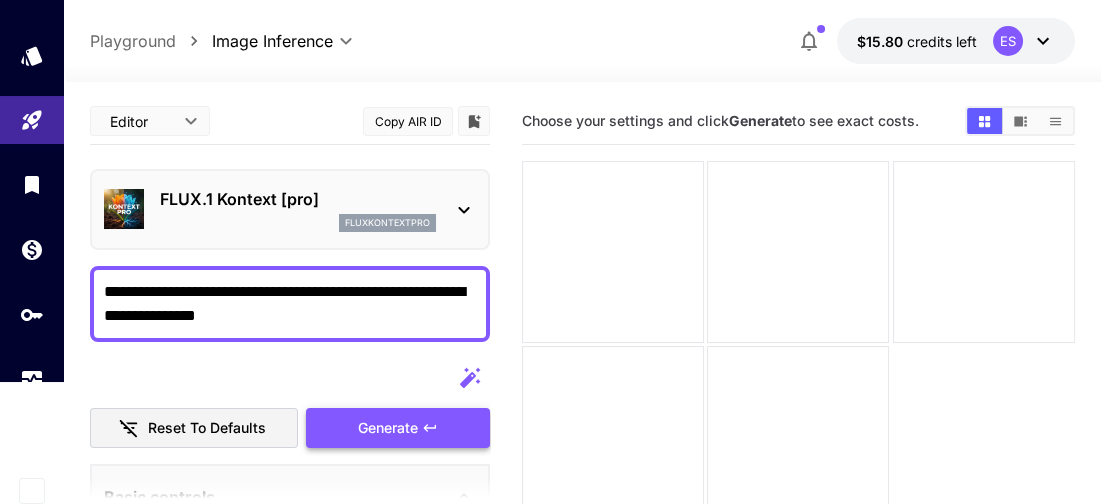 type on "**********" 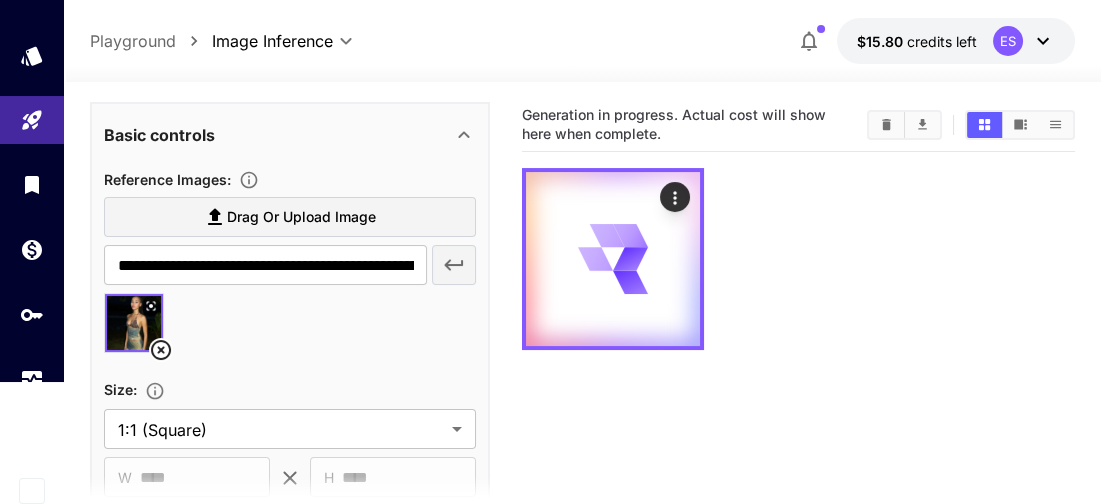 scroll, scrollTop: 363, scrollLeft: 0, axis: vertical 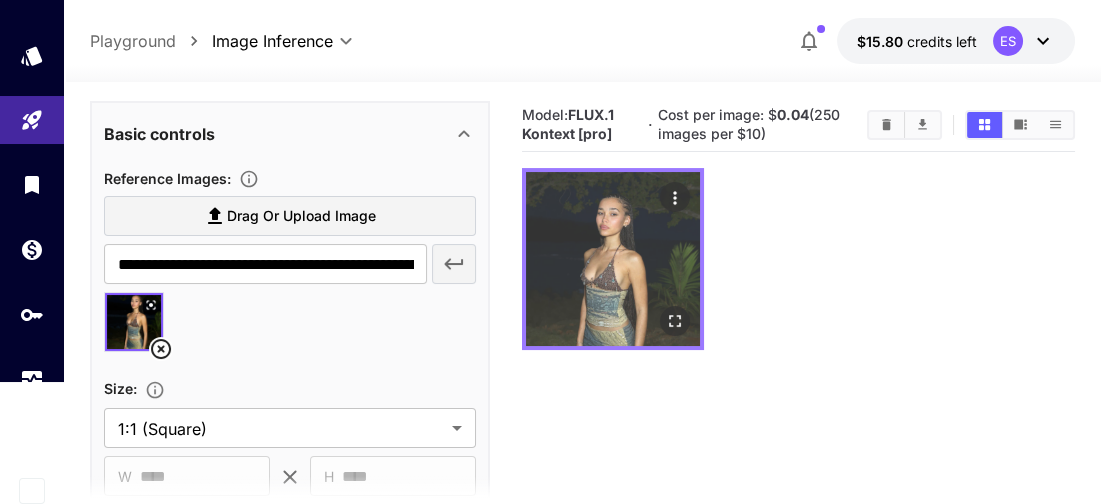 click at bounding box center [675, 322] 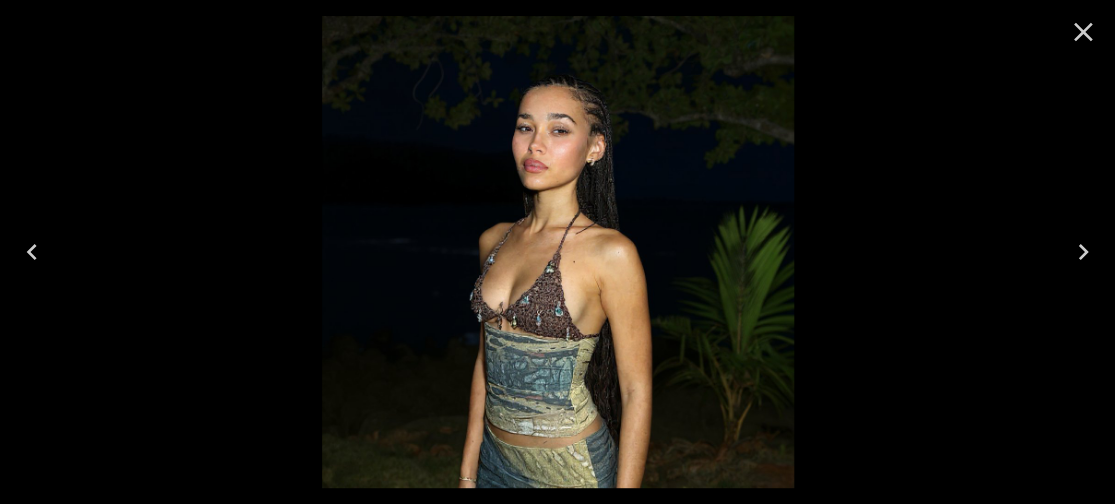 click 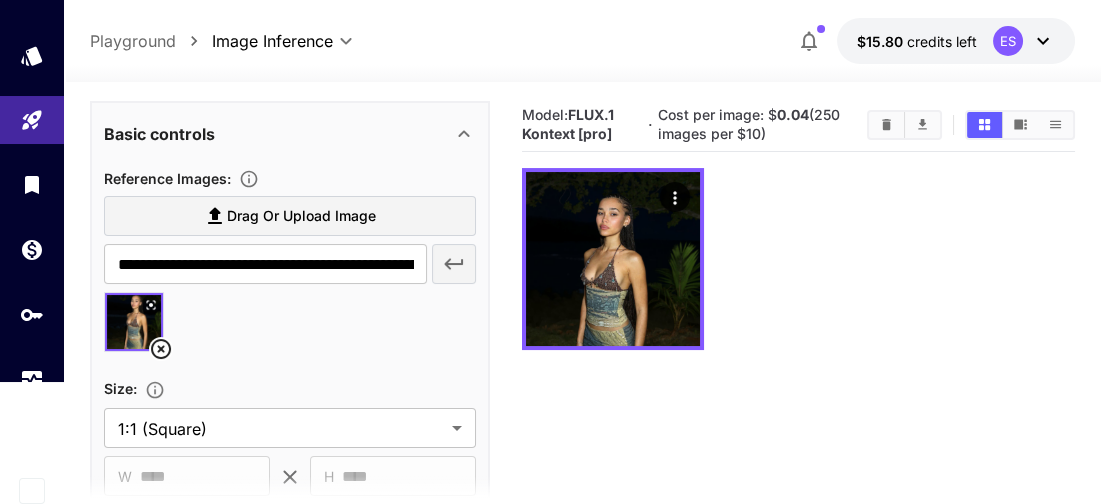 click 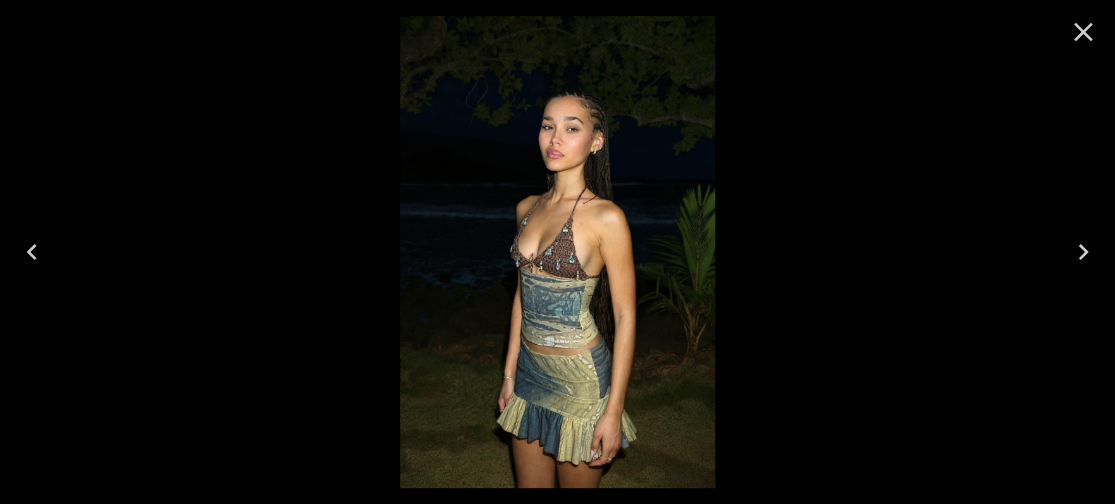 click 